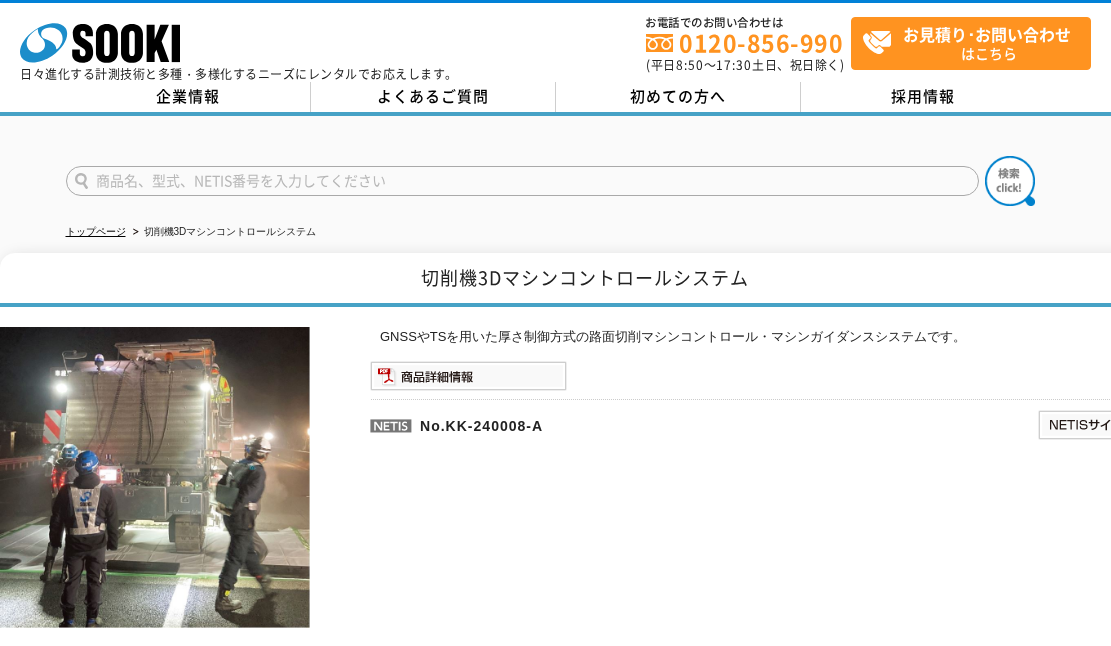 scroll, scrollTop: 0, scrollLeft: 0, axis: both 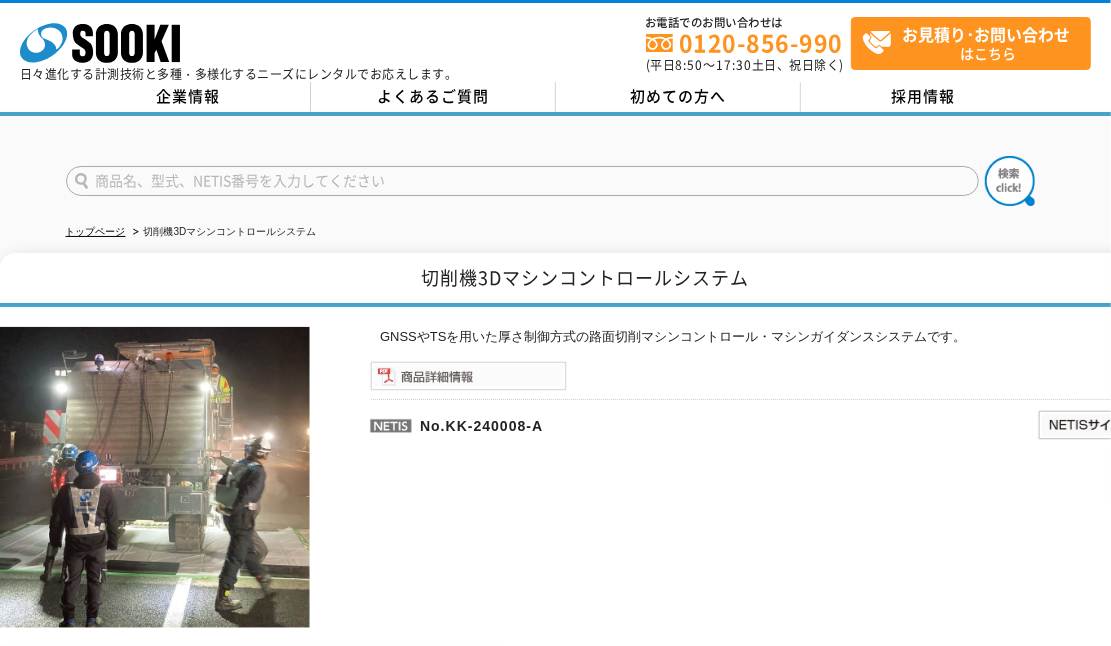 click at bounding box center (468, 376) 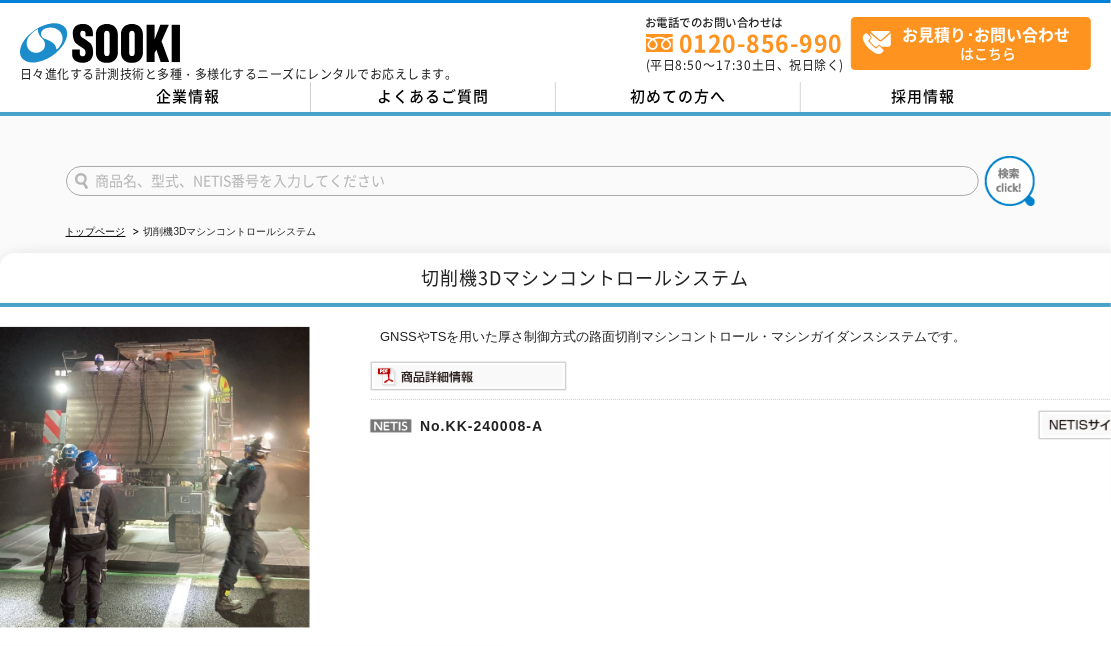 scroll, scrollTop: 394, scrollLeft: 0, axis: vertical 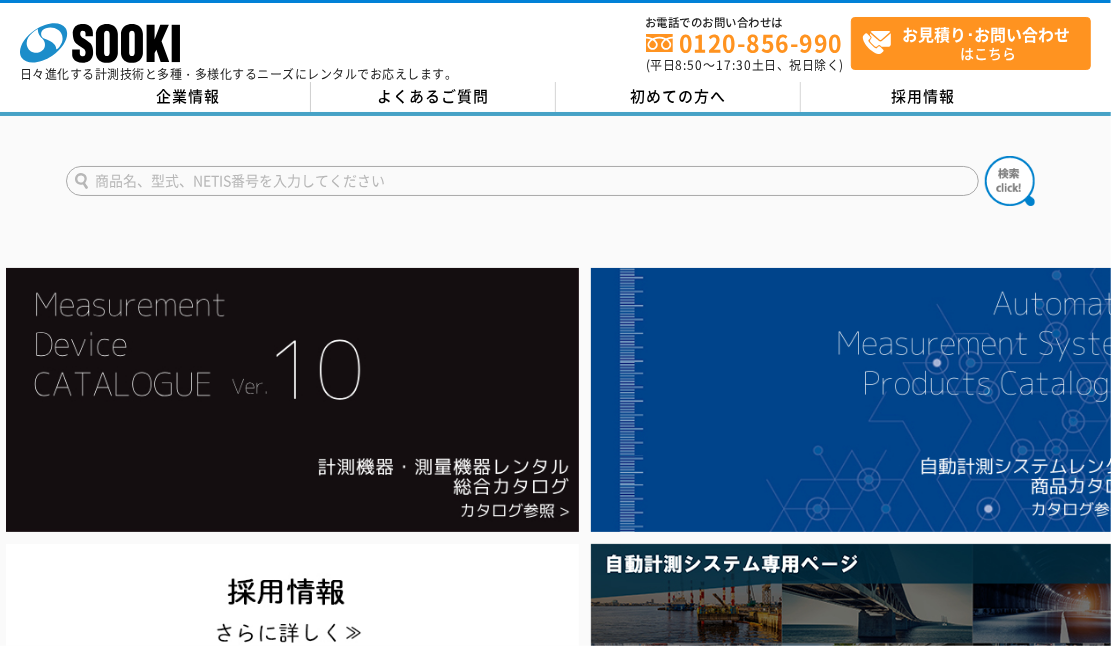 click at bounding box center [522, 181] 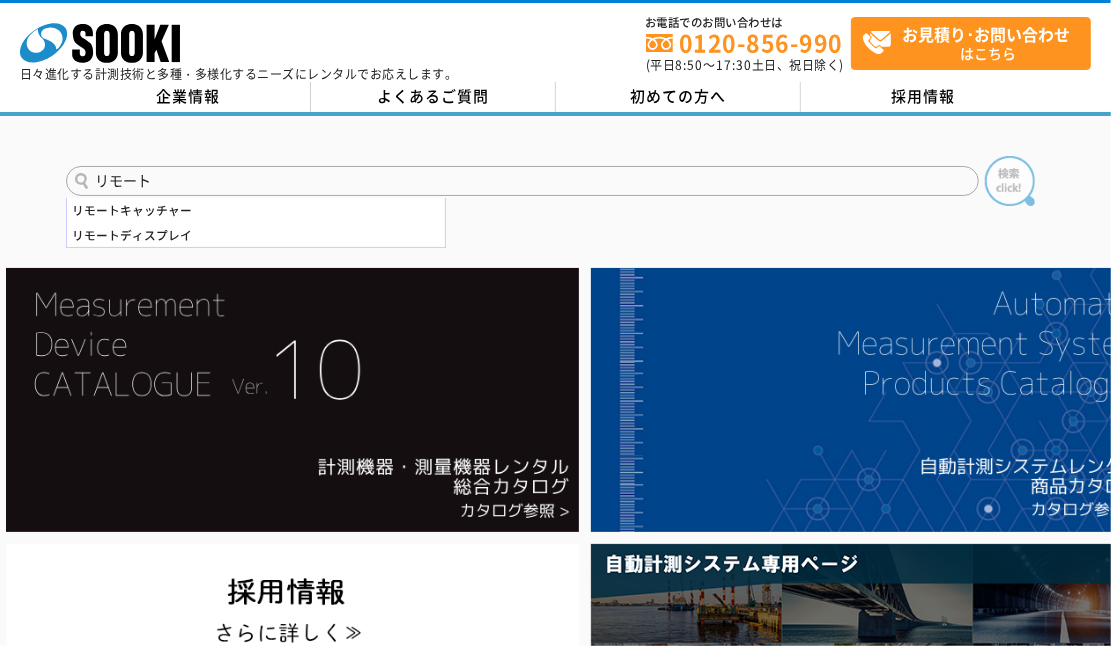 type on "リモート" 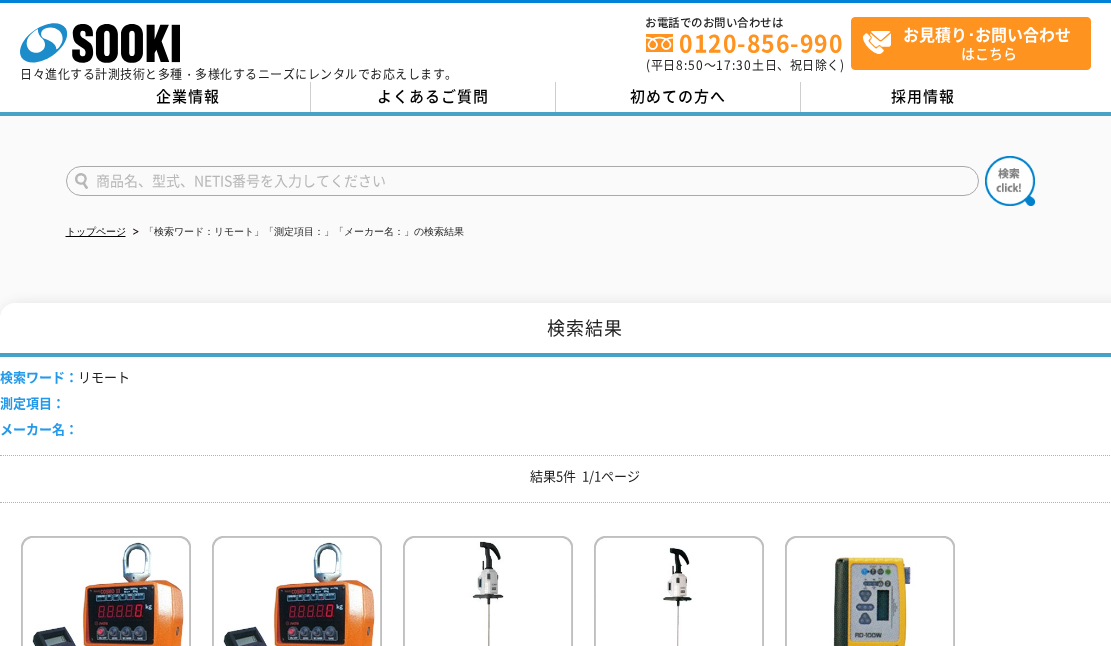 scroll, scrollTop: 266, scrollLeft: 0, axis: vertical 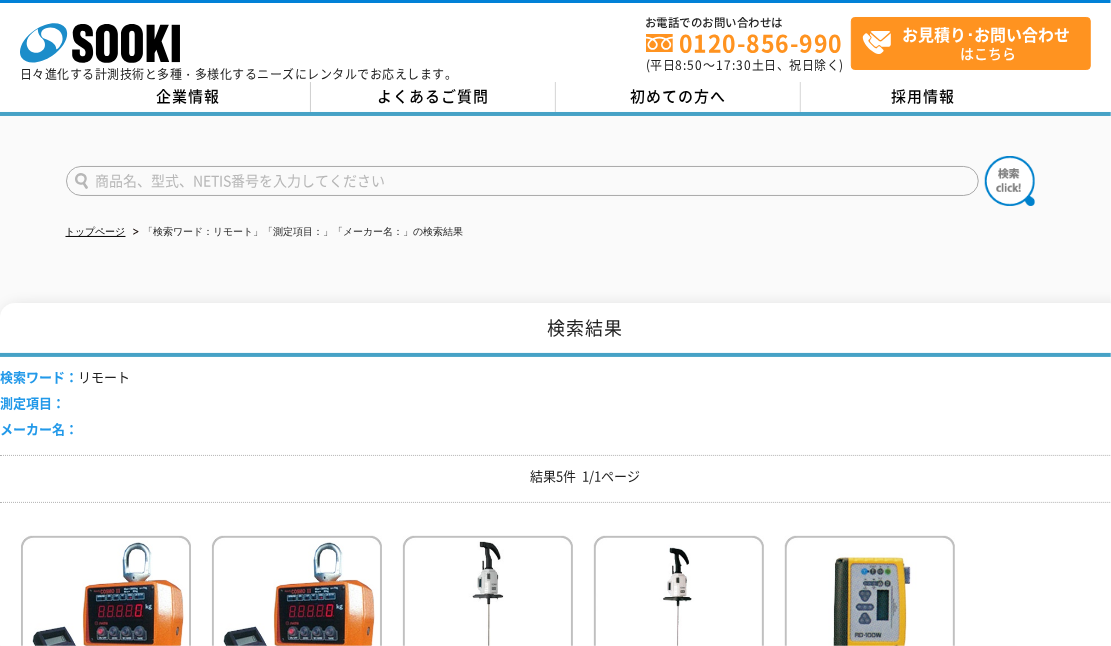 click at bounding box center [522, 181] 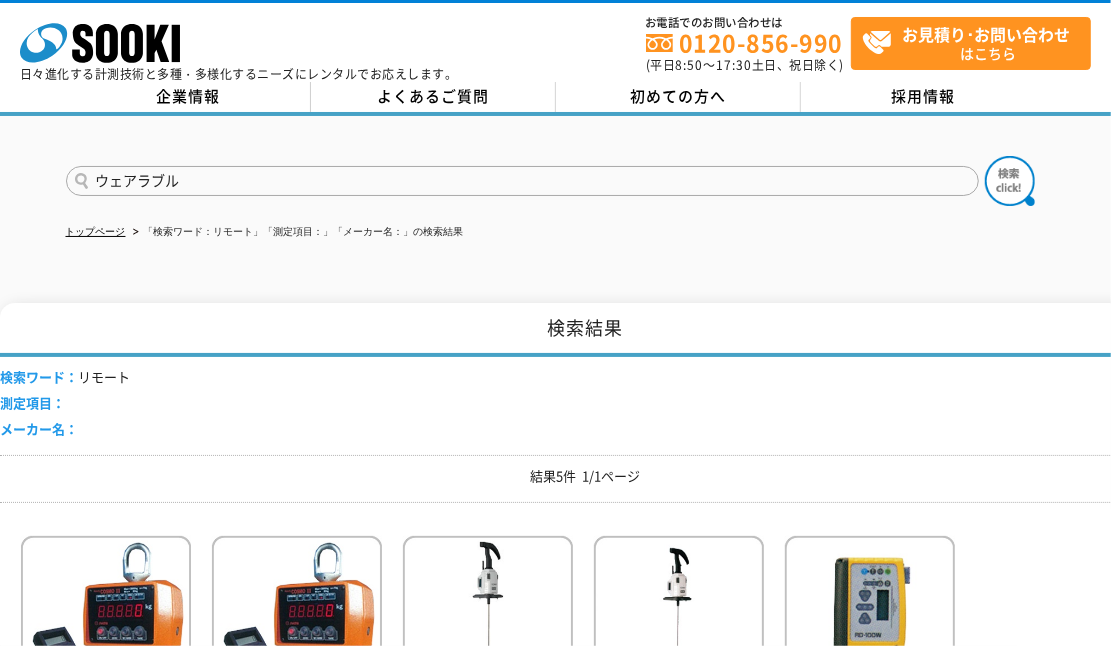 type on "ウェアラブル" 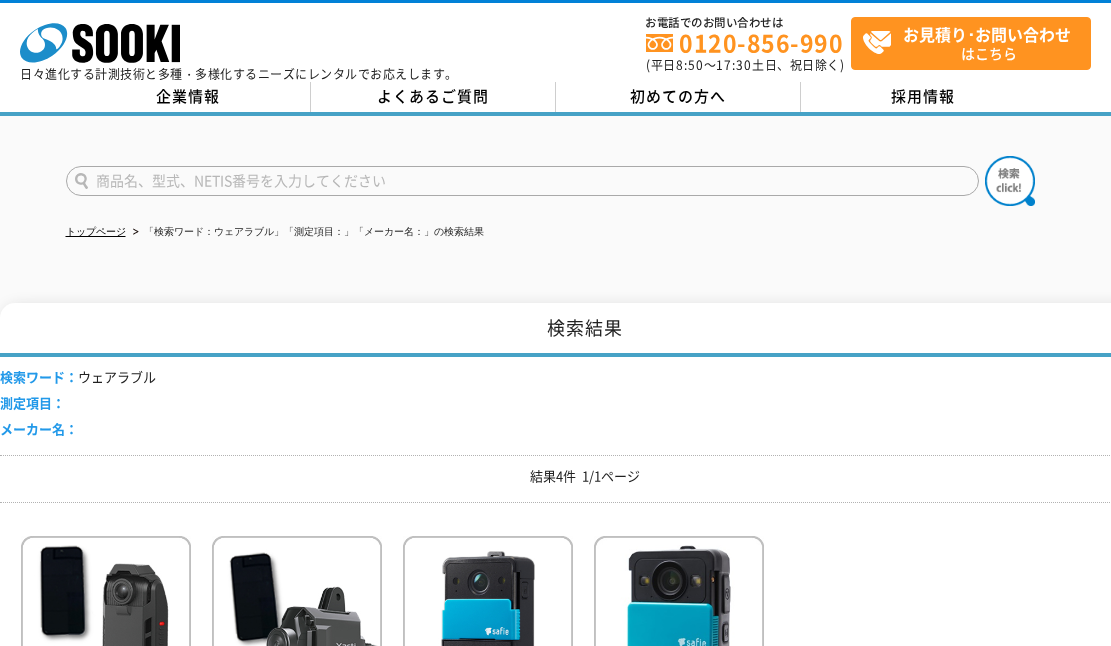 scroll, scrollTop: 0, scrollLeft: 0, axis: both 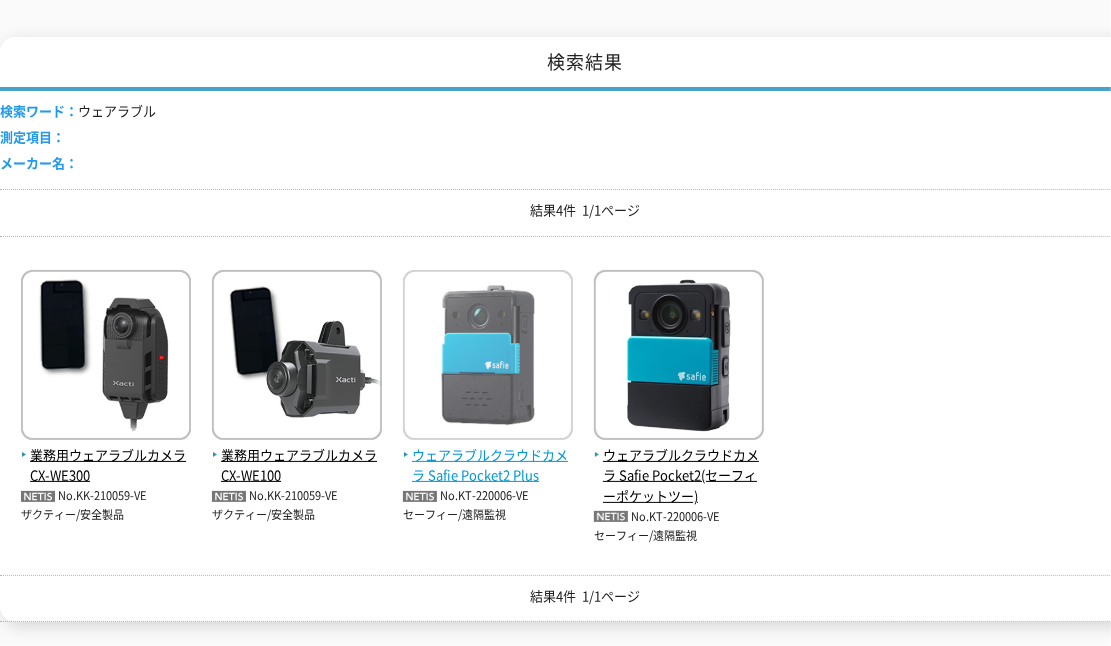 click on "ウェアラブルクラウドカメラ Safie Pocket2 Plus" at bounding box center [488, 466] 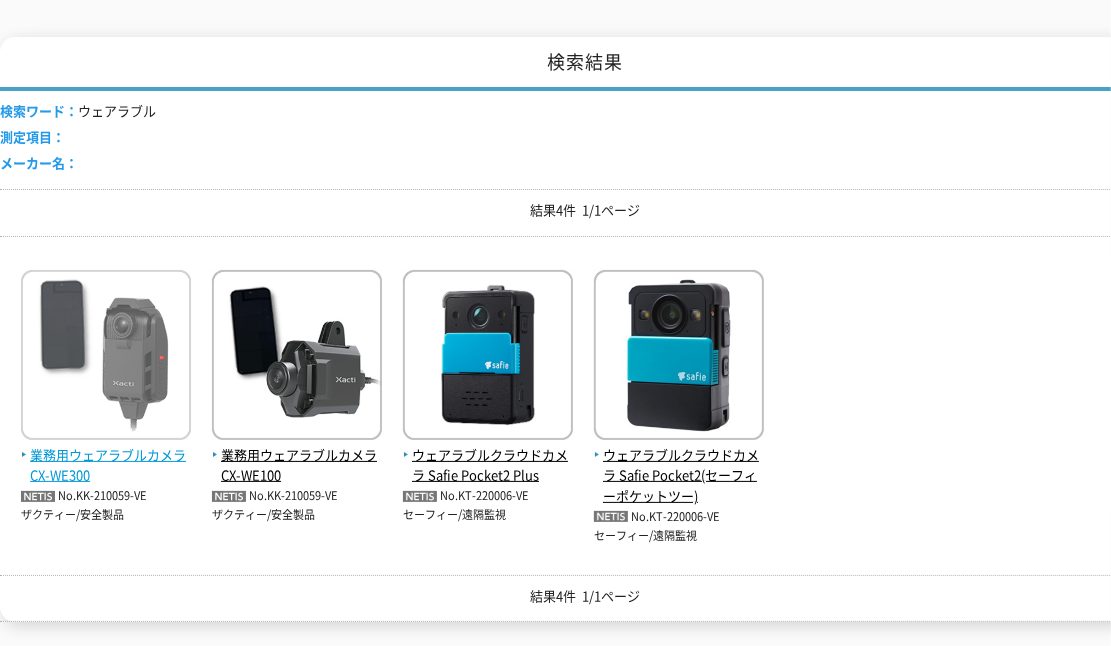 click on "業務用ウェアラブルカメラ CX-WE300" at bounding box center [106, 466] 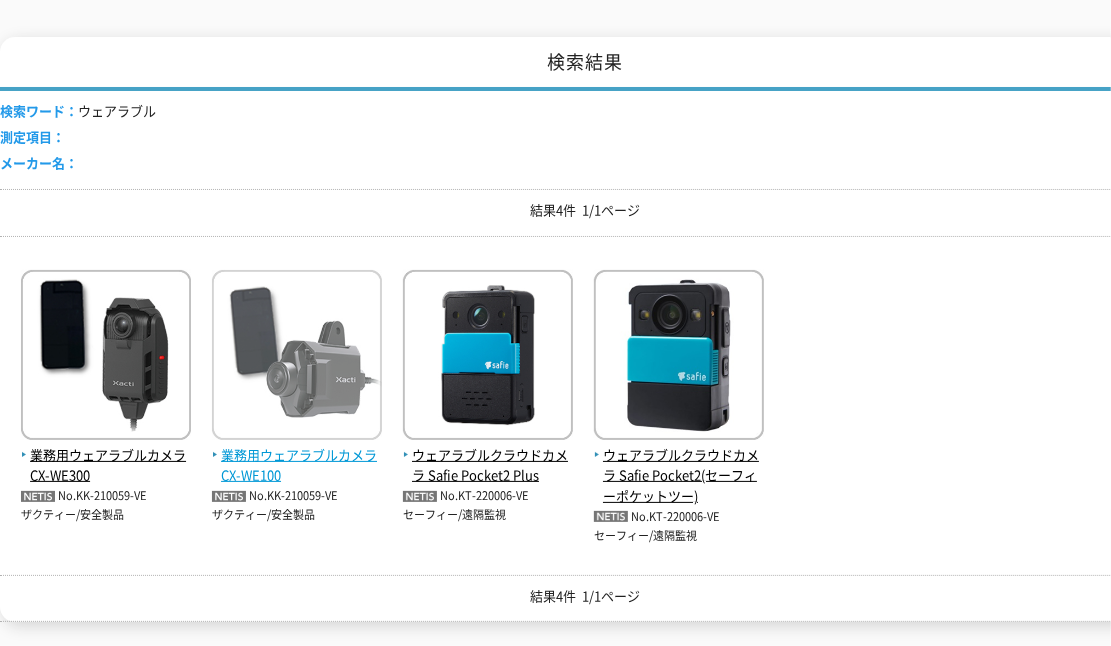 click on "業務用ウェアラブルカメラ CX-WE100" at bounding box center (297, 466) 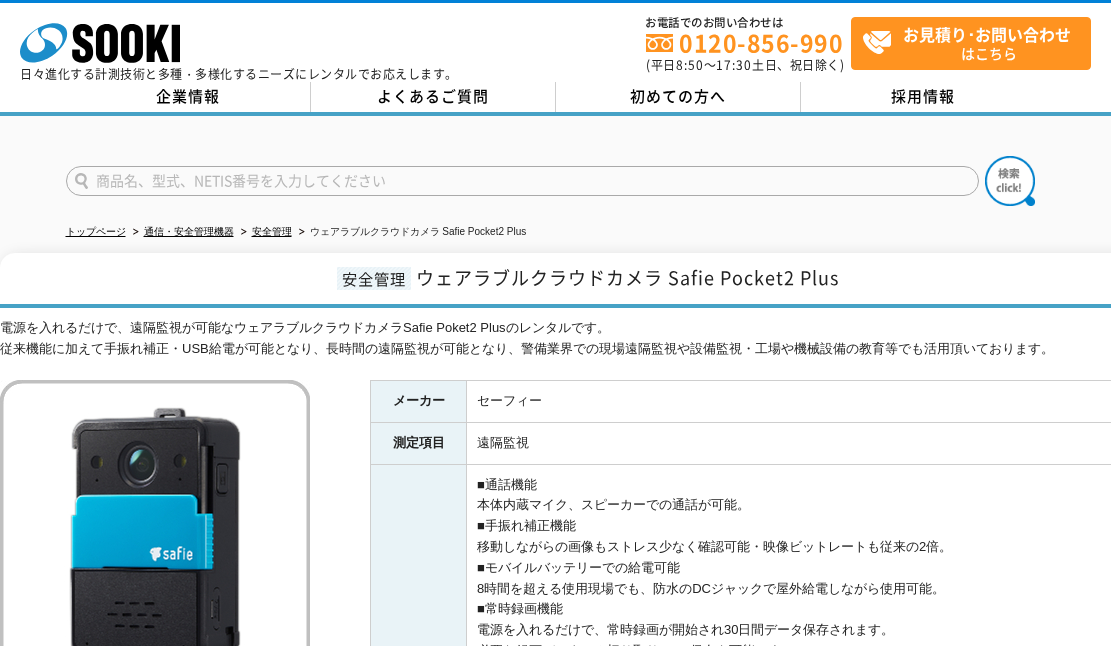 scroll, scrollTop: 0, scrollLeft: 0, axis: both 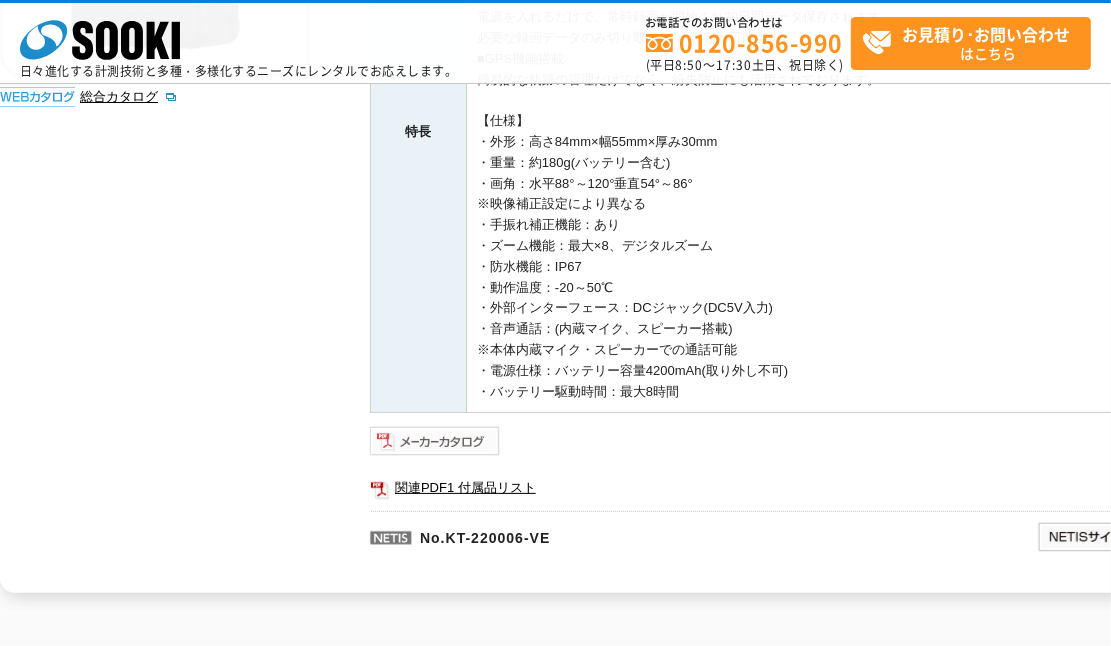 click at bounding box center (435, 441) 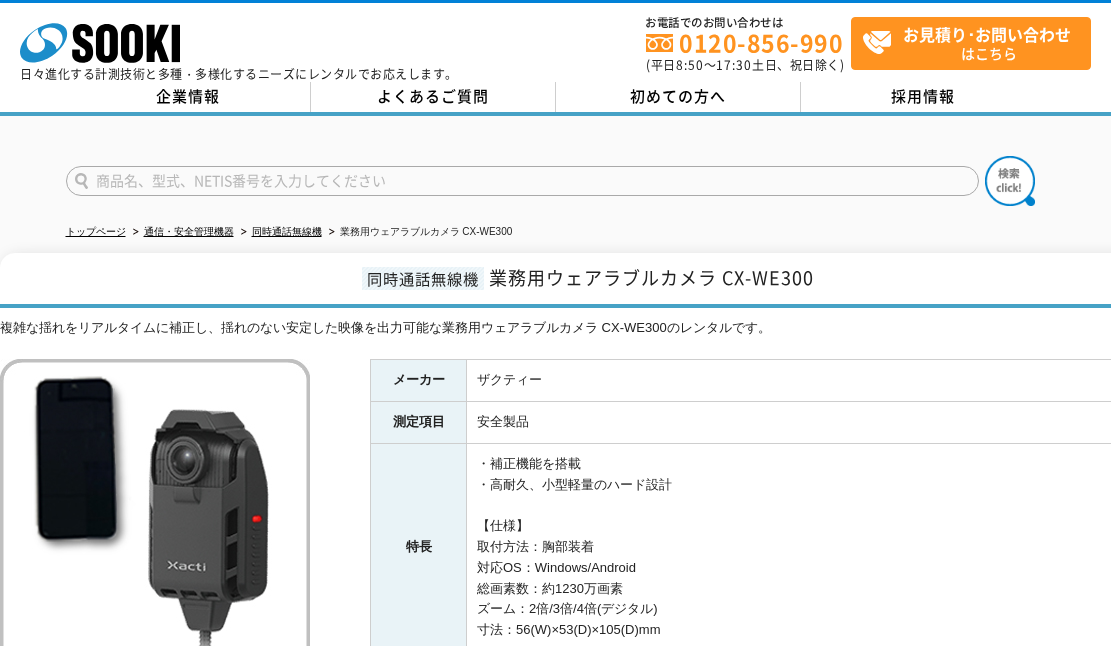 scroll, scrollTop: 0, scrollLeft: 0, axis: both 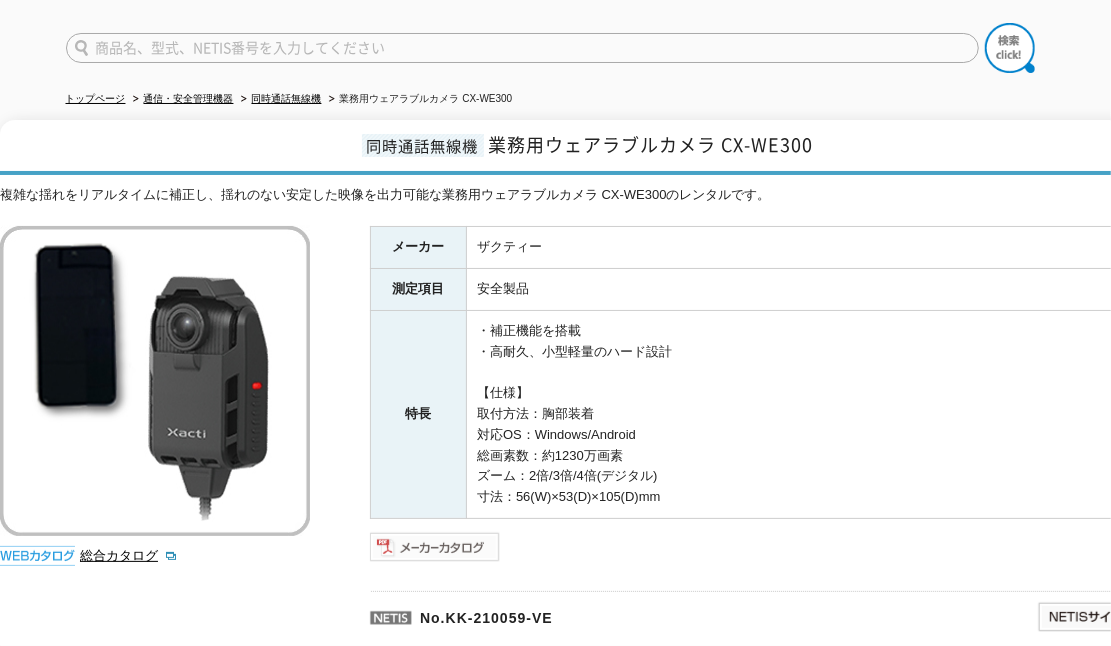click at bounding box center [435, 547] 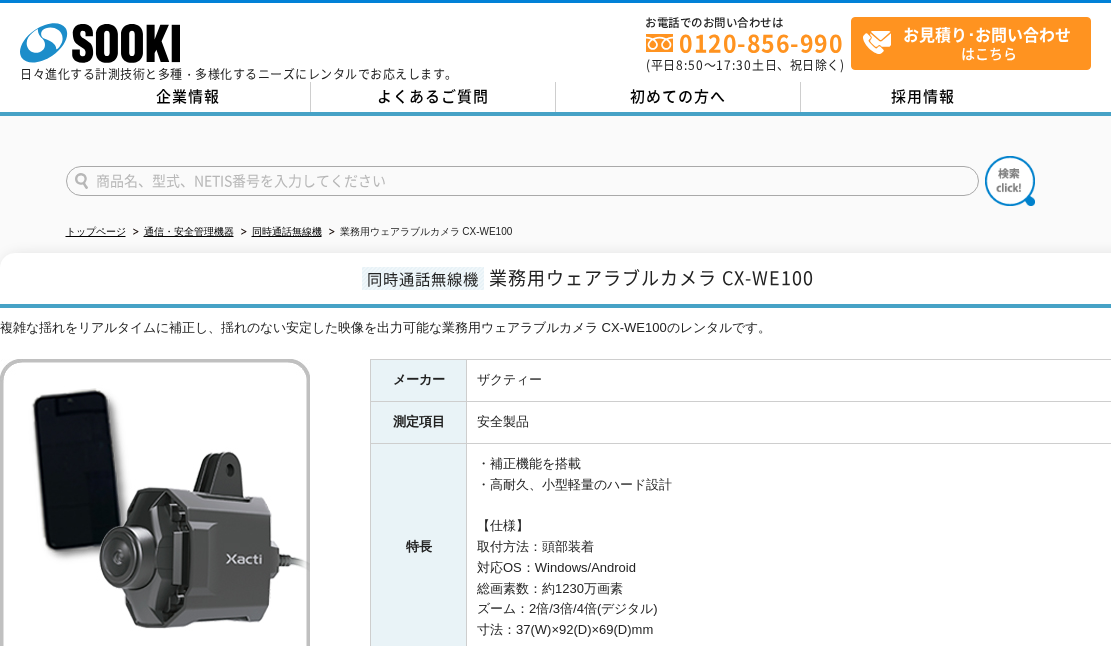 scroll, scrollTop: 0, scrollLeft: 0, axis: both 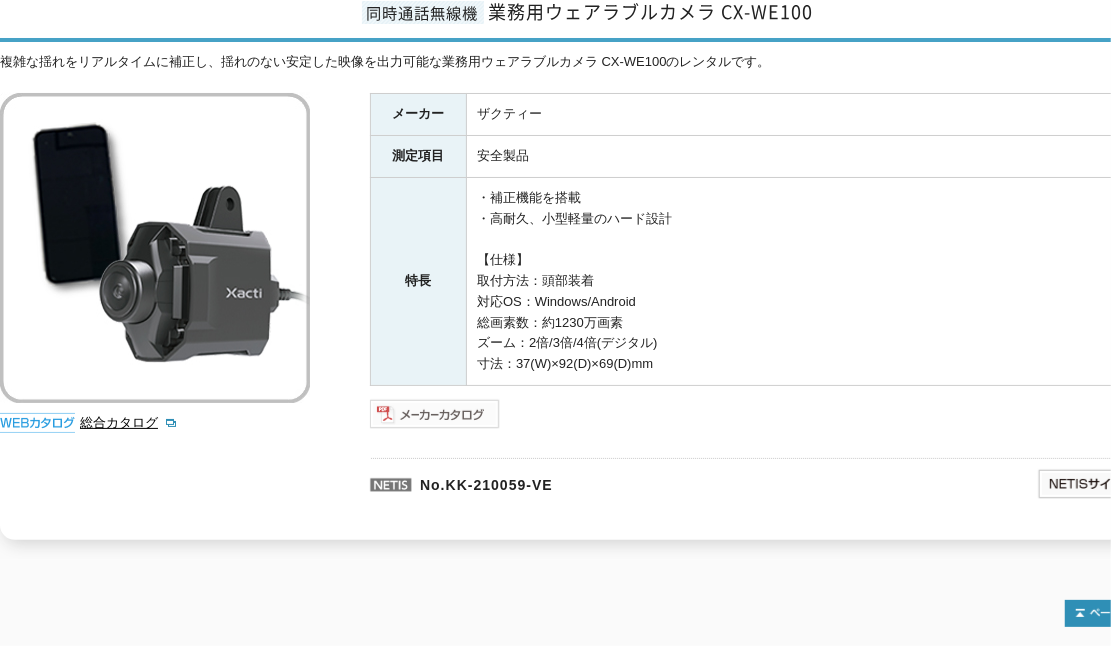 click at bounding box center (435, 414) 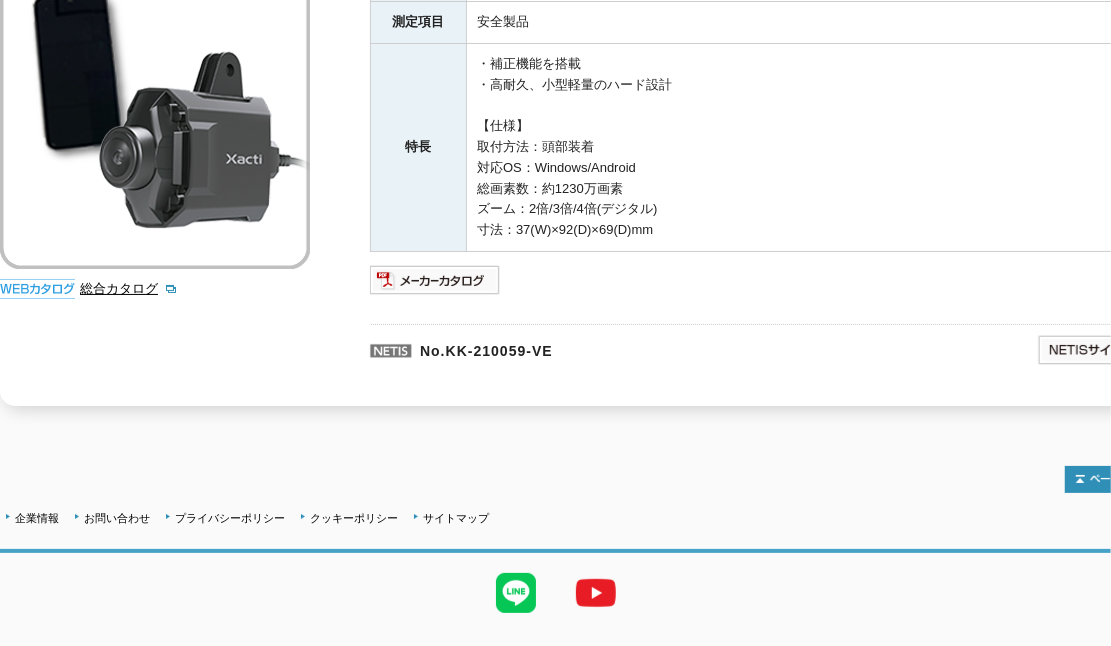 scroll, scrollTop: 0, scrollLeft: 0, axis: both 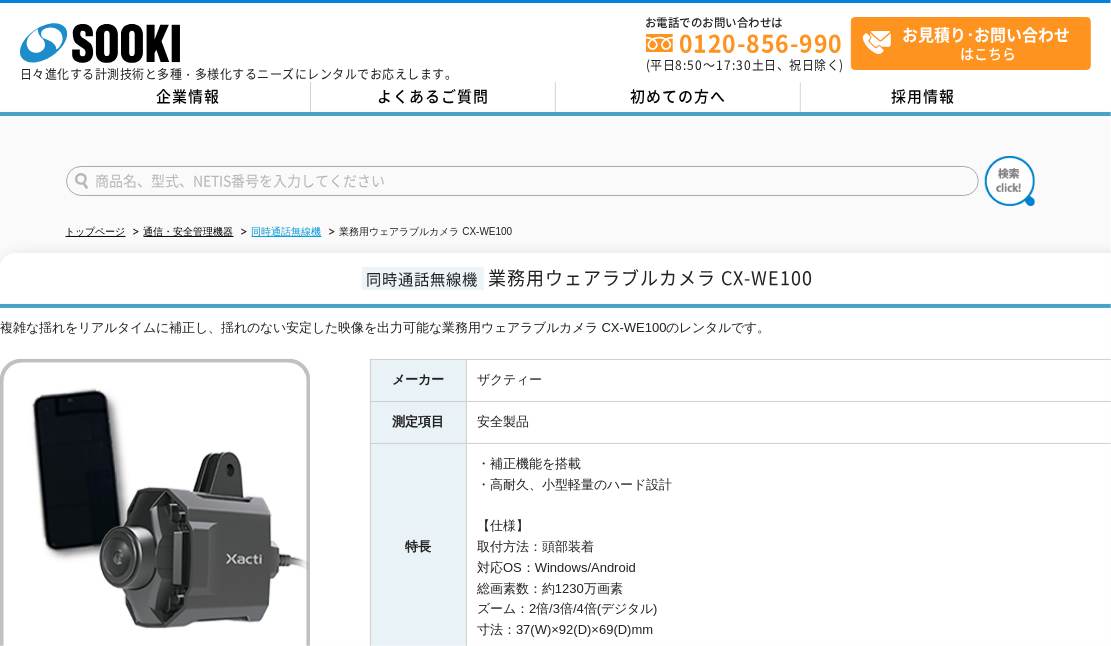 click on "同時通話無線機" at bounding box center (287, 231) 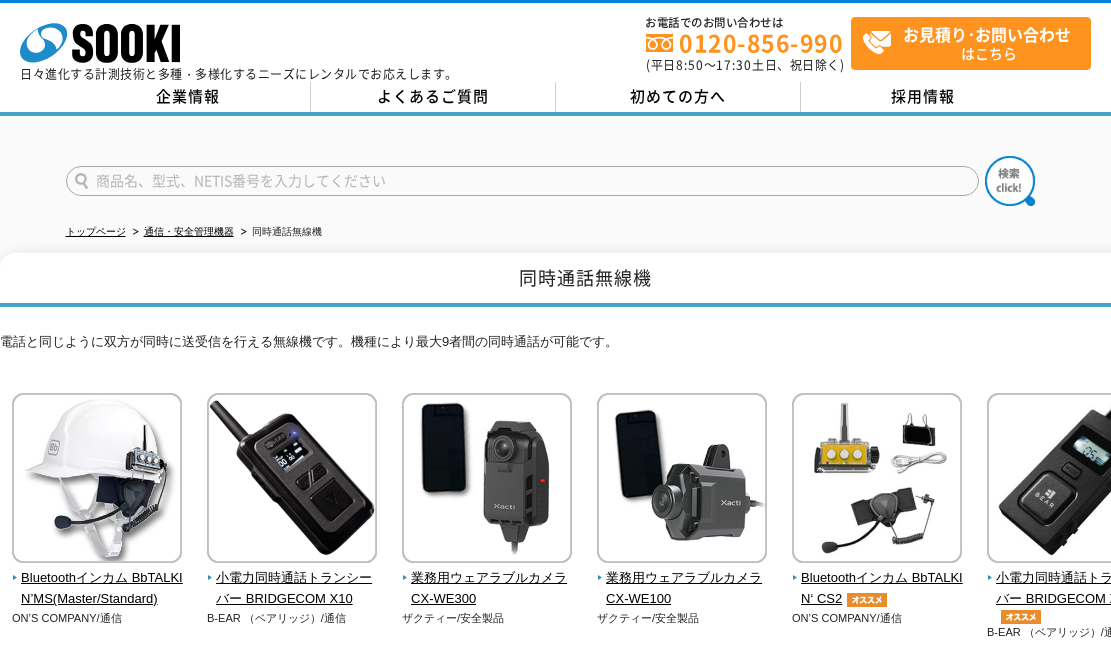 scroll, scrollTop: 0, scrollLeft: 0, axis: both 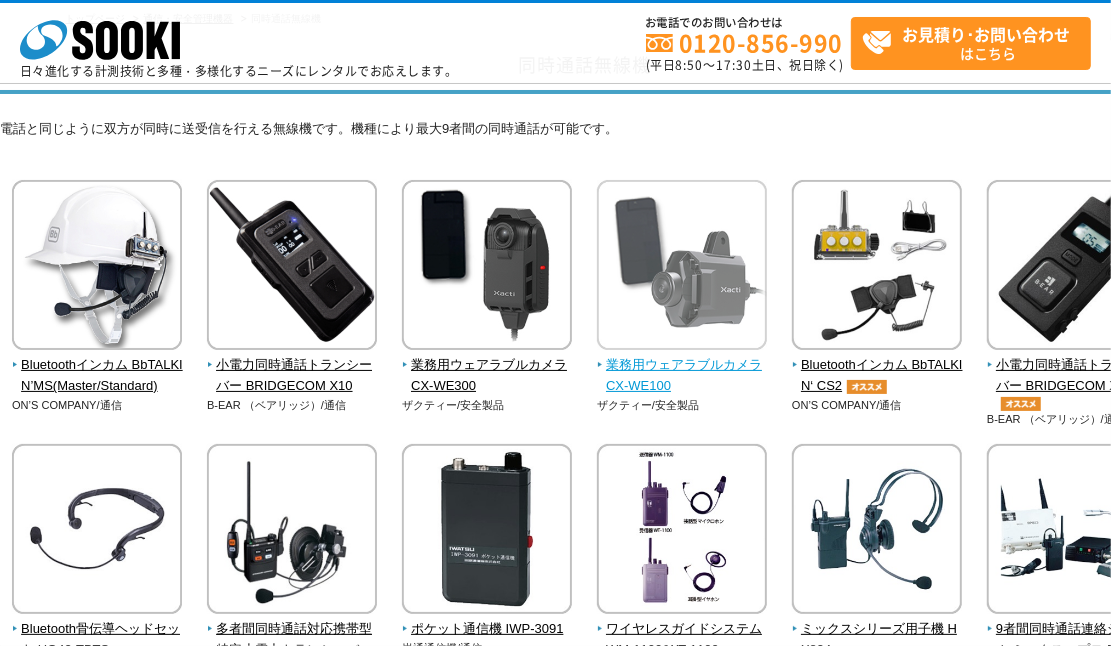 click on "業務用ウェアラブルカメラ CX-WE100" at bounding box center (682, 376) 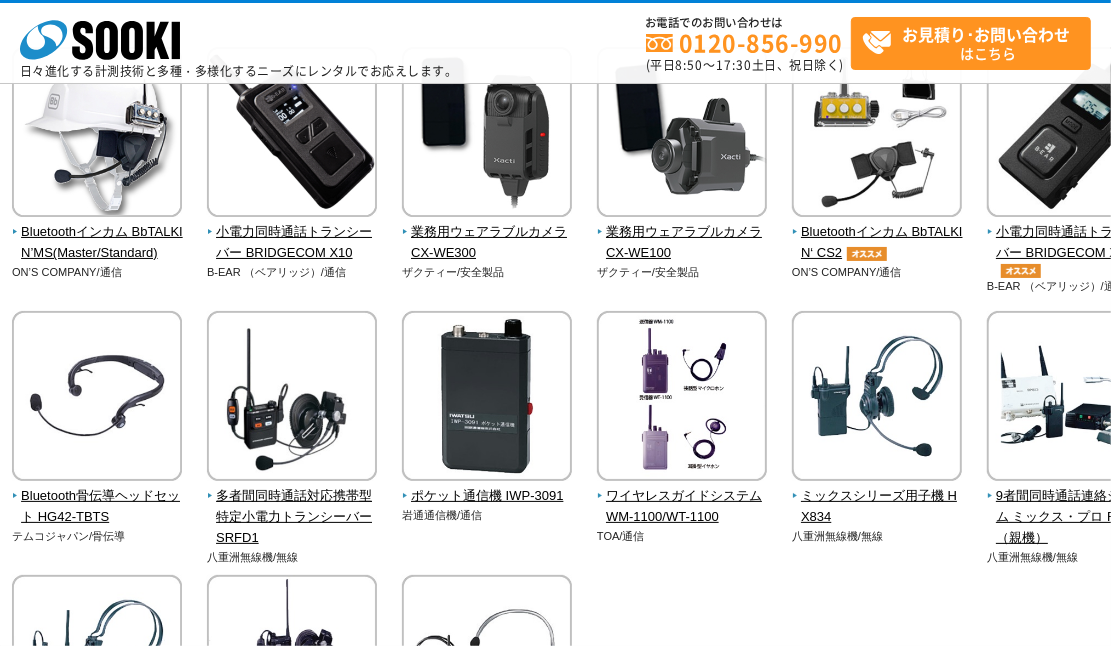 scroll, scrollTop: 133, scrollLeft: 0, axis: vertical 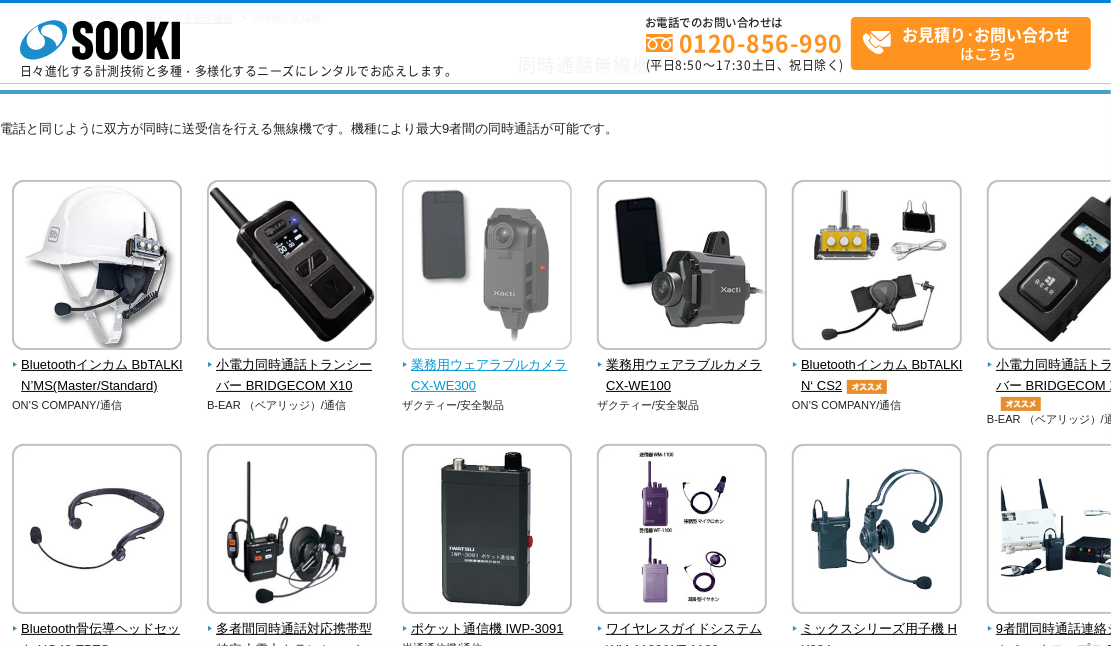 click on "業務用ウェアラブルカメラ CX-WE300" at bounding box center (487, 376) 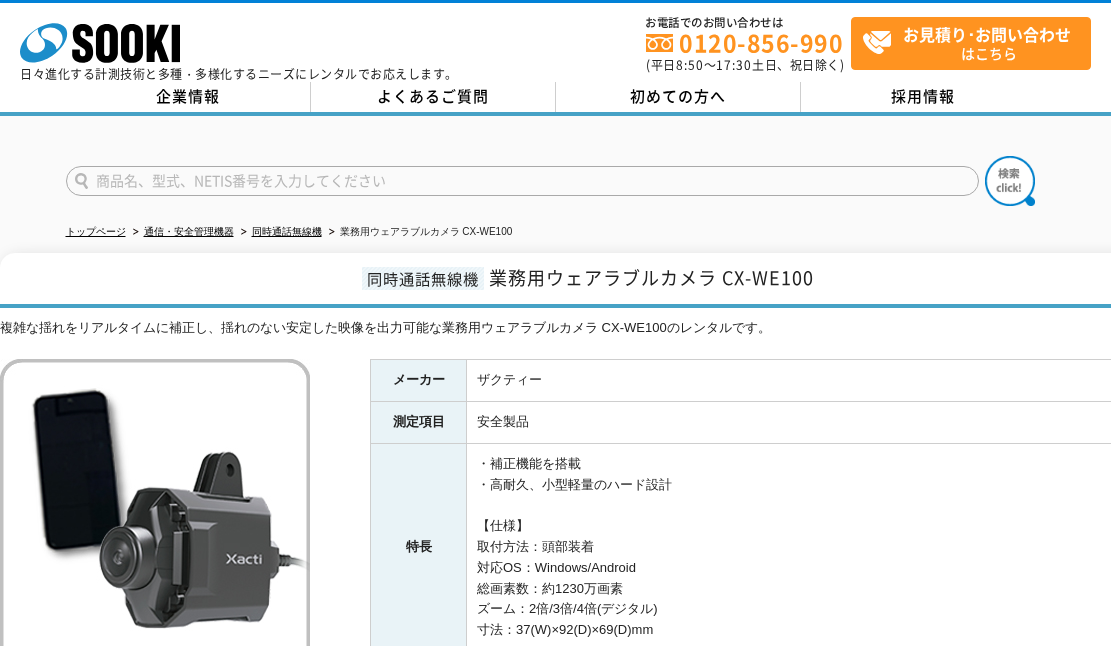 scroll, scrollTop: 0, scrollLeft: 0, axis: both 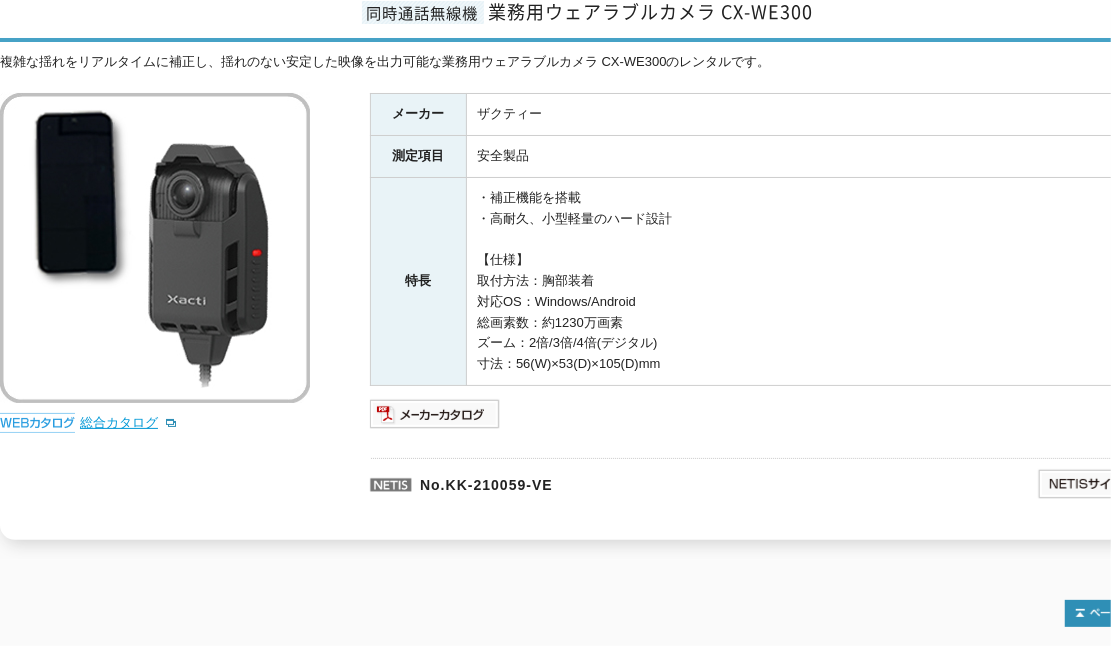 click on "総合カタログ" at bounding box center [129, 422] 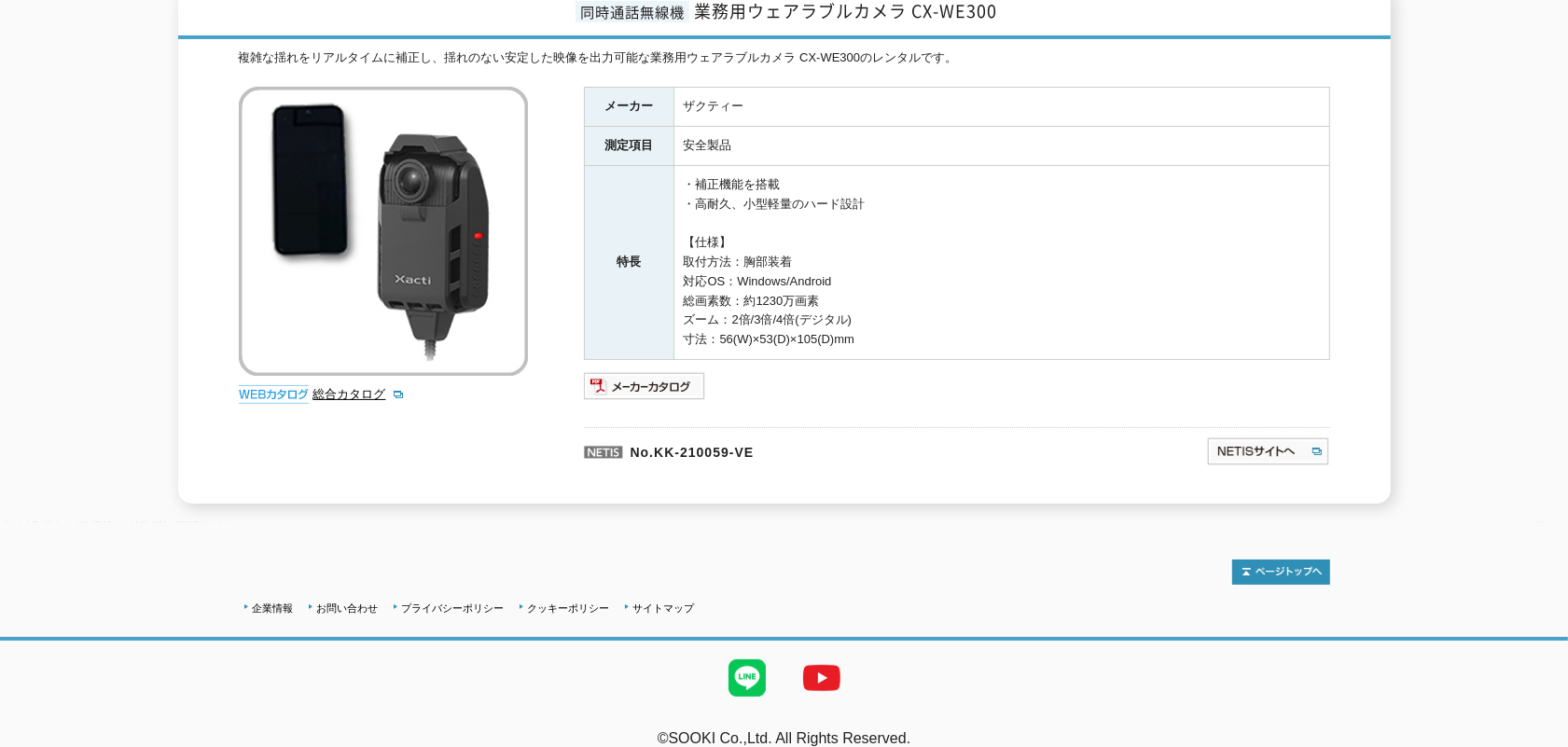 scroll, scrollTop: 0, scrollLeft: 0, axis: both 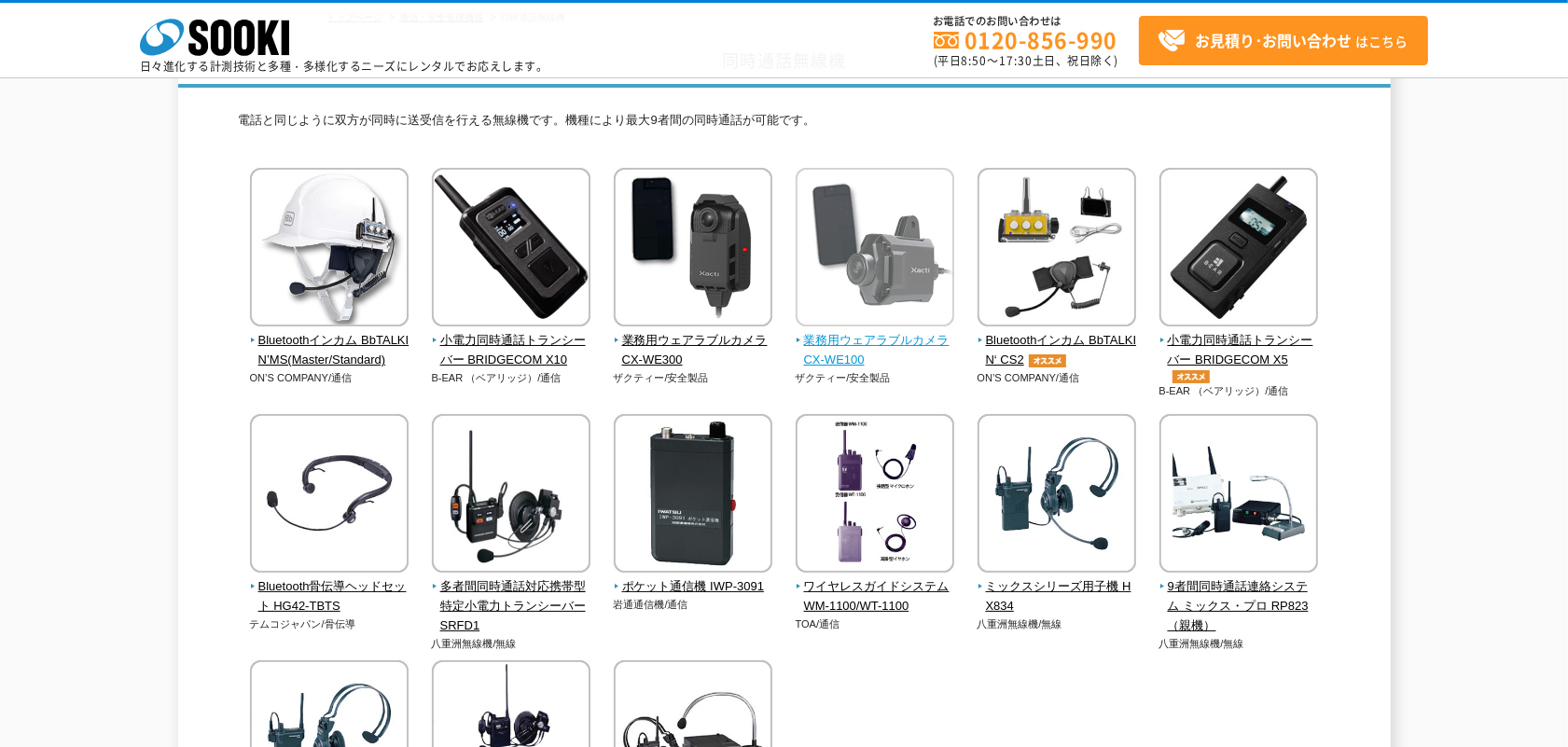 click on "業務用ウェアラブルカメラ CX-WE100" at bounding box center [875, 351] 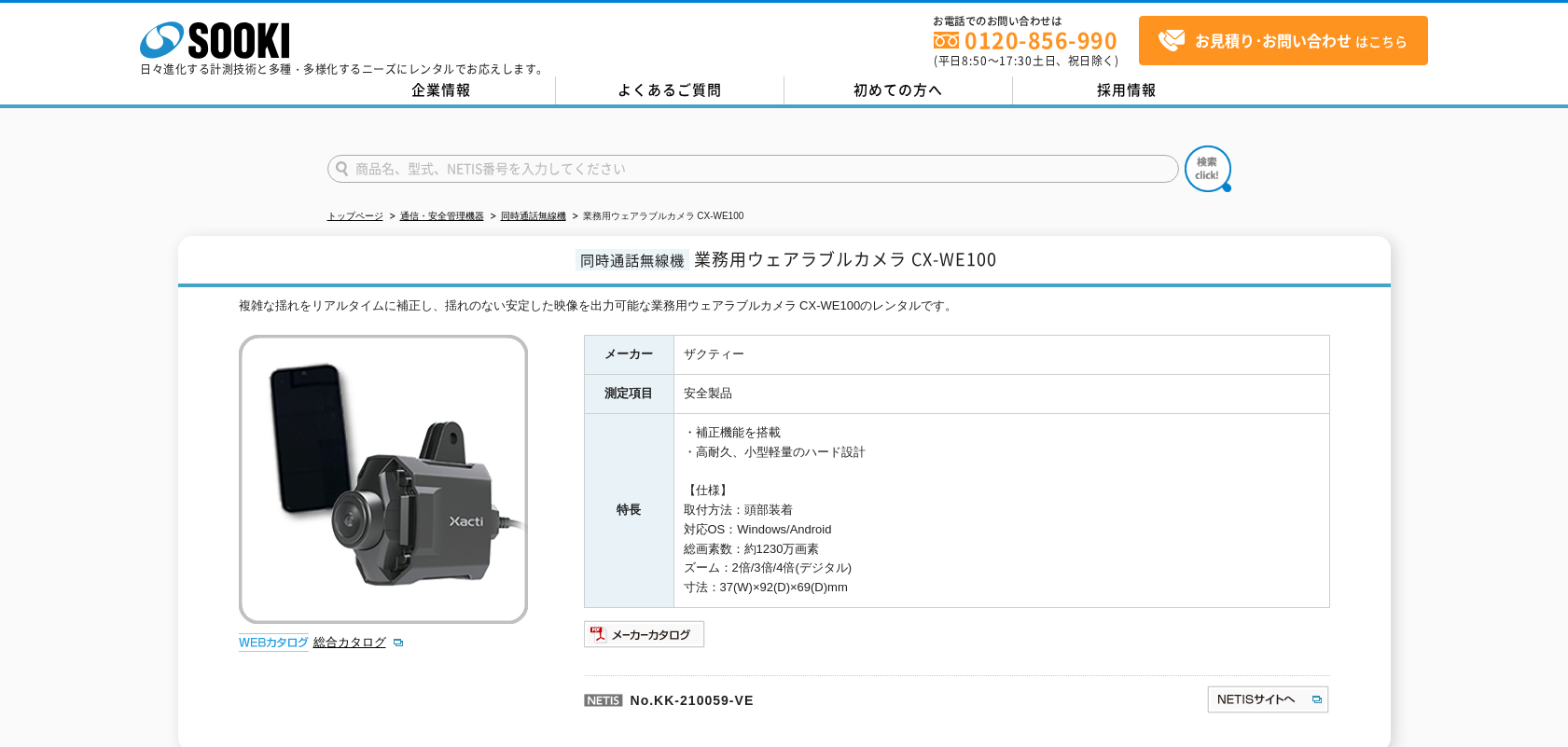 scroll, scrollTop: 0, scrollLeft: 0, axis: both 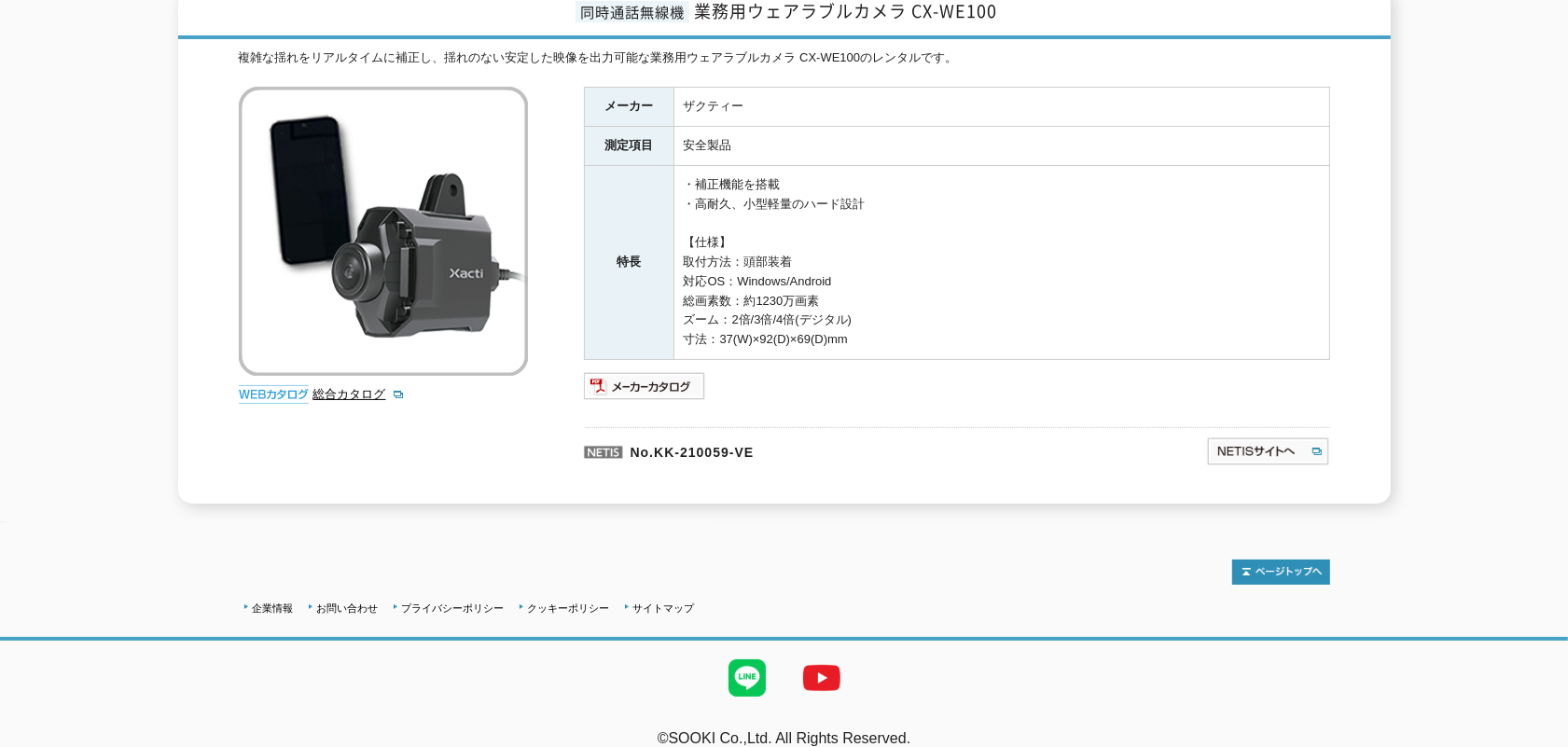 click on "・補正機能を搭載
・高耐久、小型軽量のハード設計
【仕様】
取付方法：頭部装着
対応OS：Windows/Android
総画素数：約1230万画素
ズーム：2倍/3倍/4倍(デジタル)
寸法：37(W)×92(D)×69(D)mm" at bounding box center [1001, 262] 